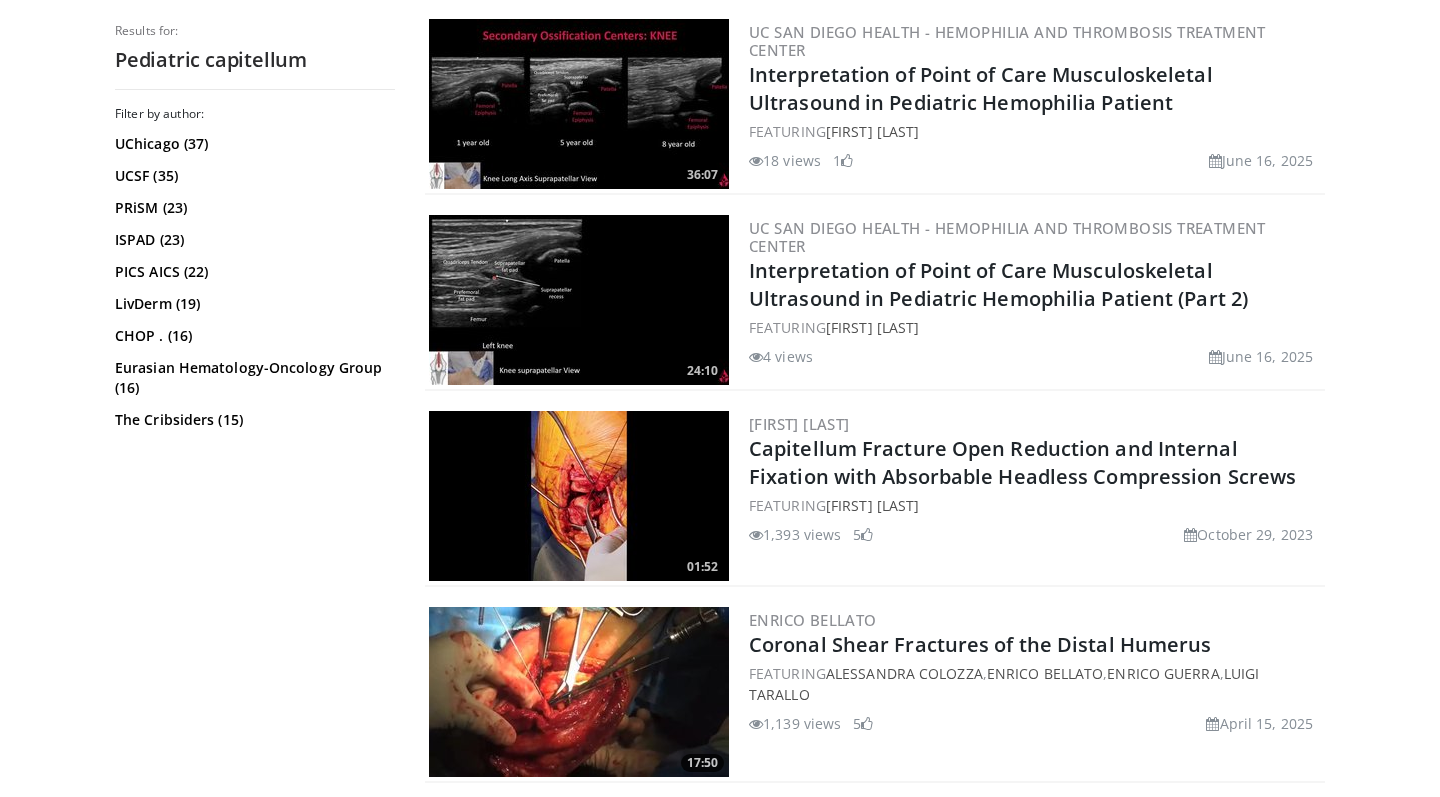 scroll, scrollTop: 777, scrollLeft: 0, axis: vertical 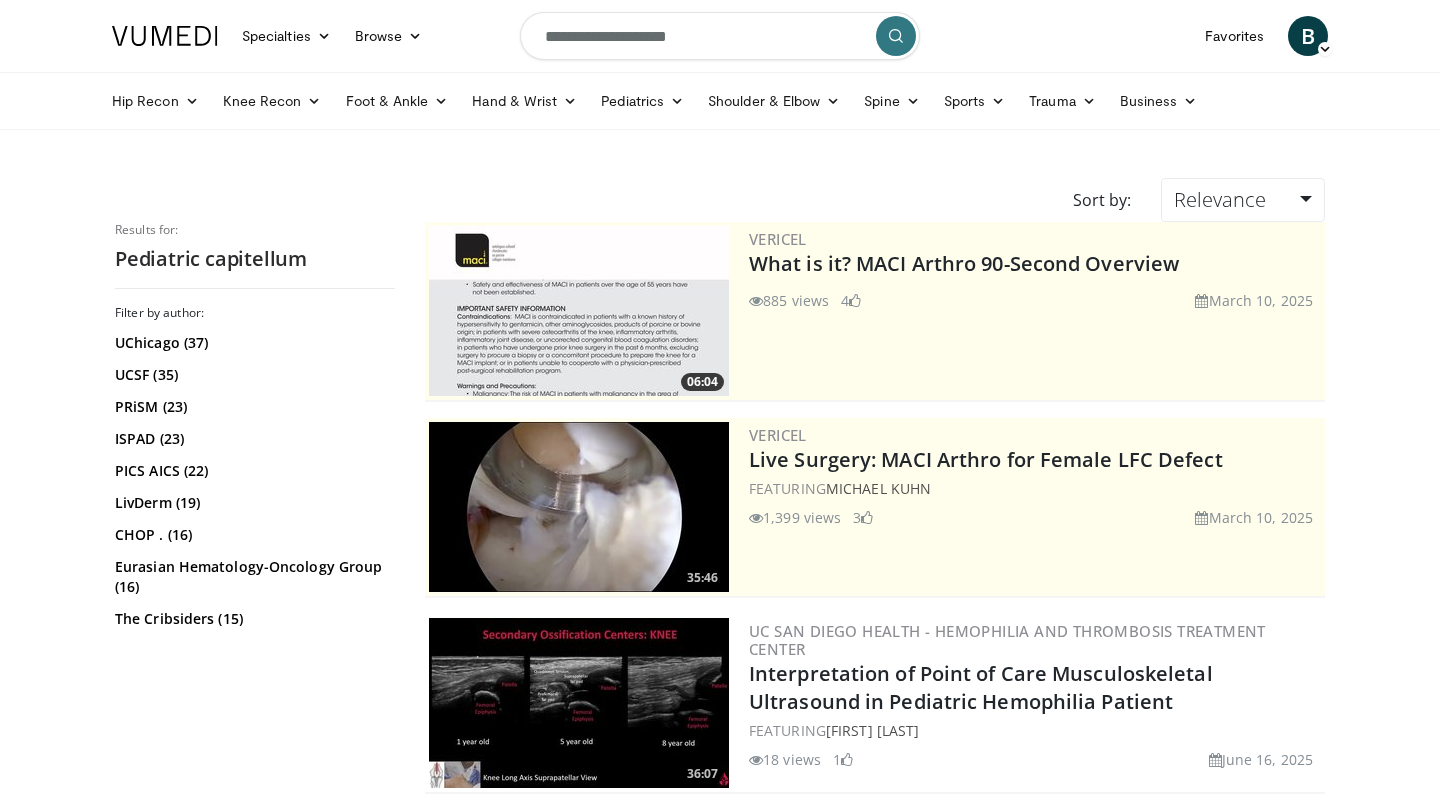 click on "**********" at bounding box center (720, 36) 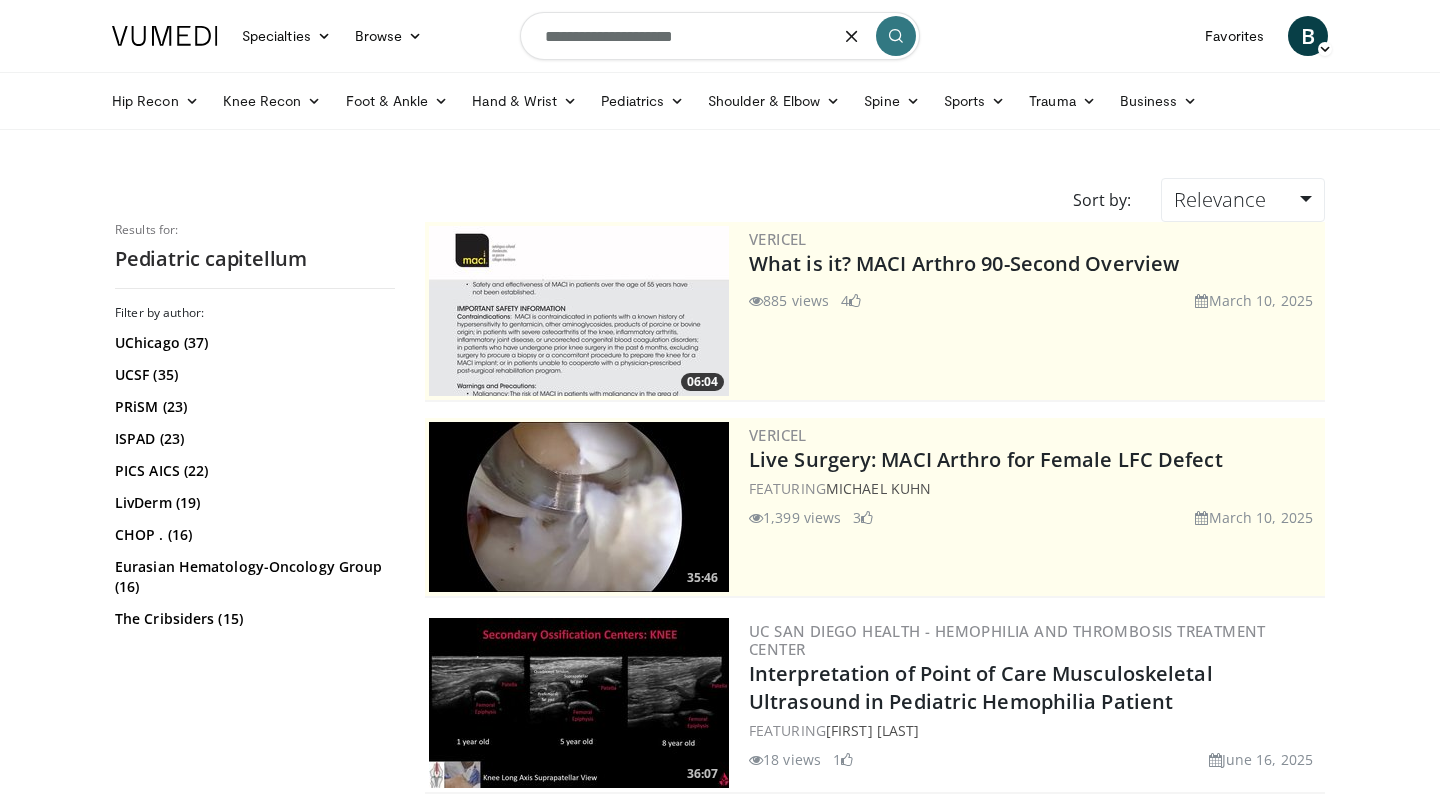 type on "**********" 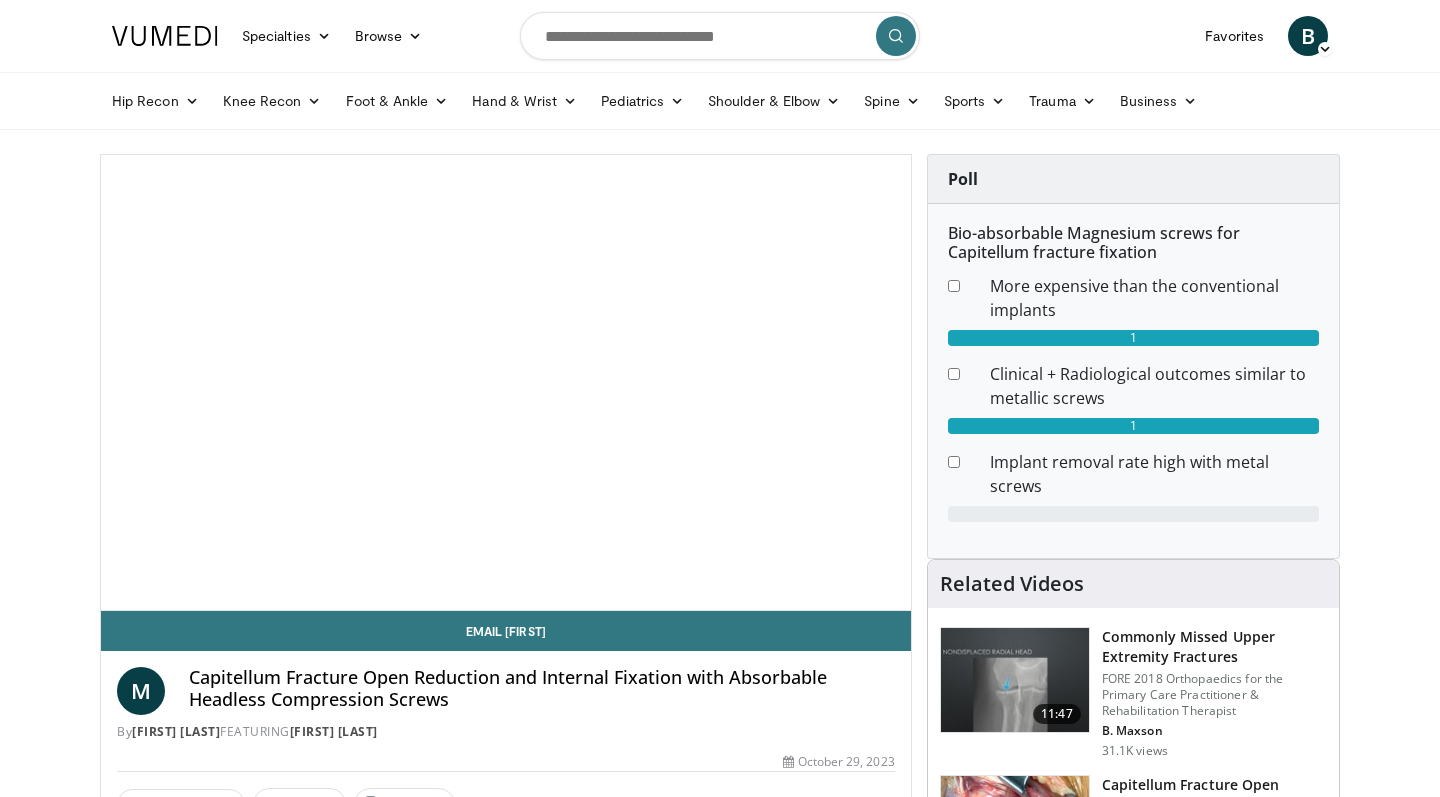 scroll, scrollTop: 0, scrollLeft: 0, axis: both 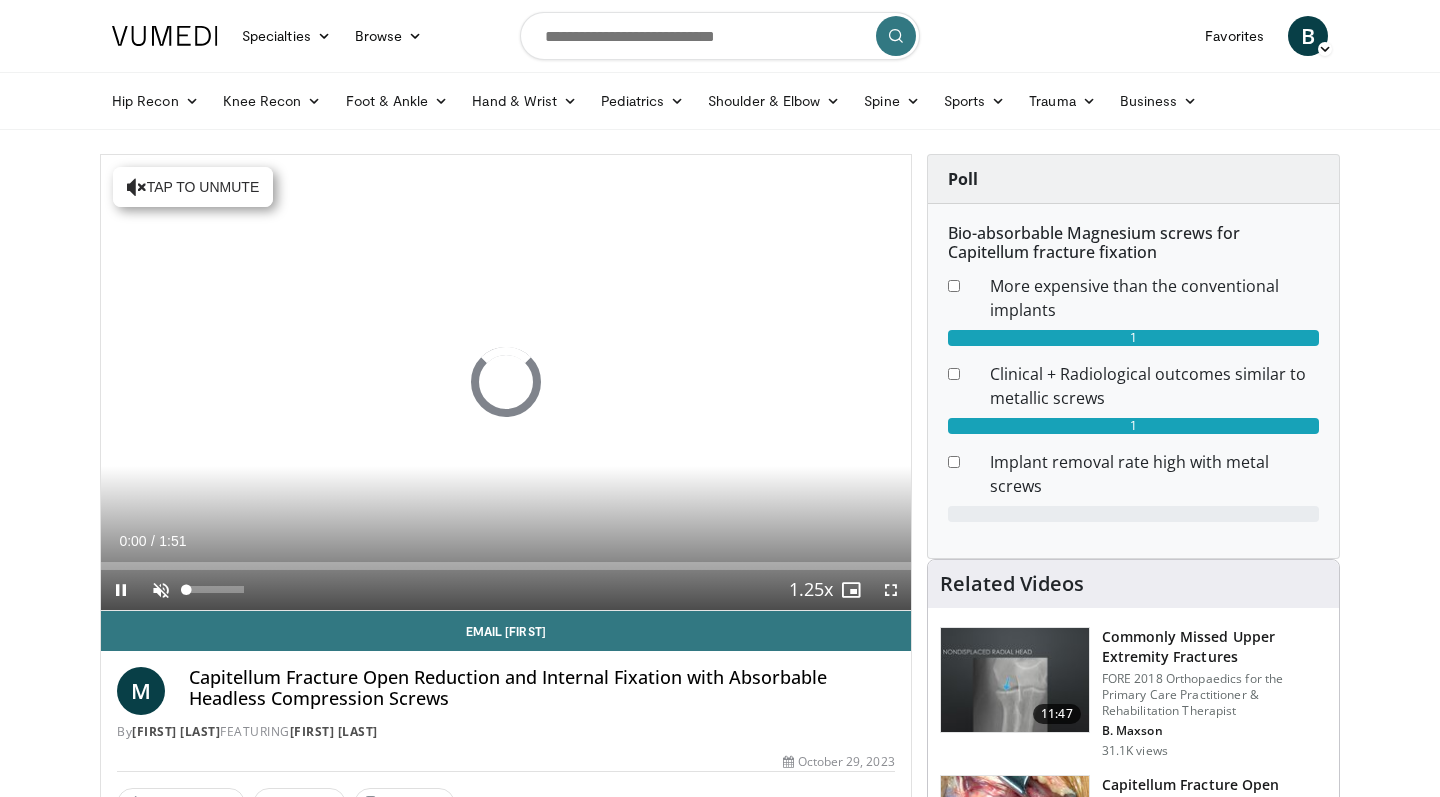 click at bounding box center [161, 590] 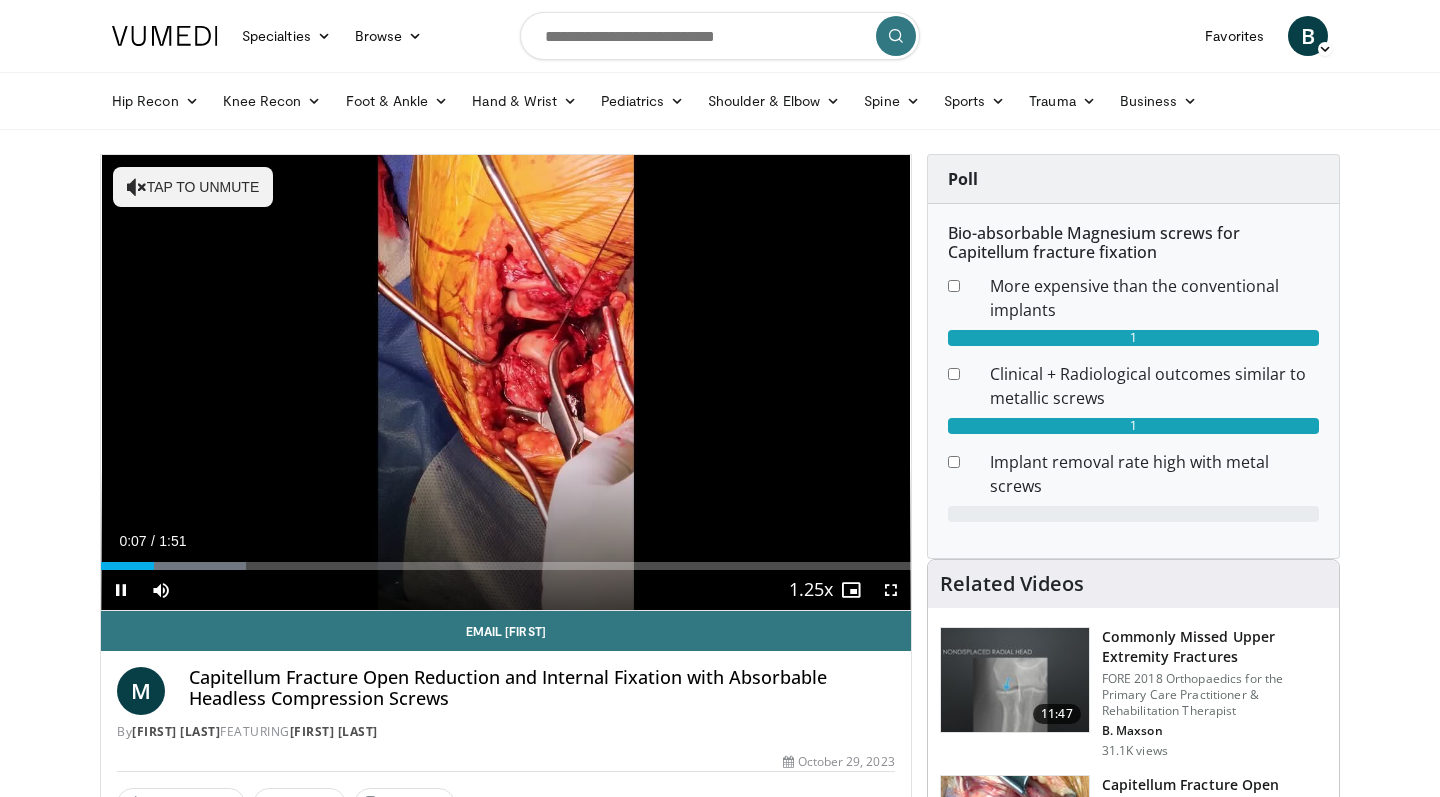 click at bounding box center [121, 590] 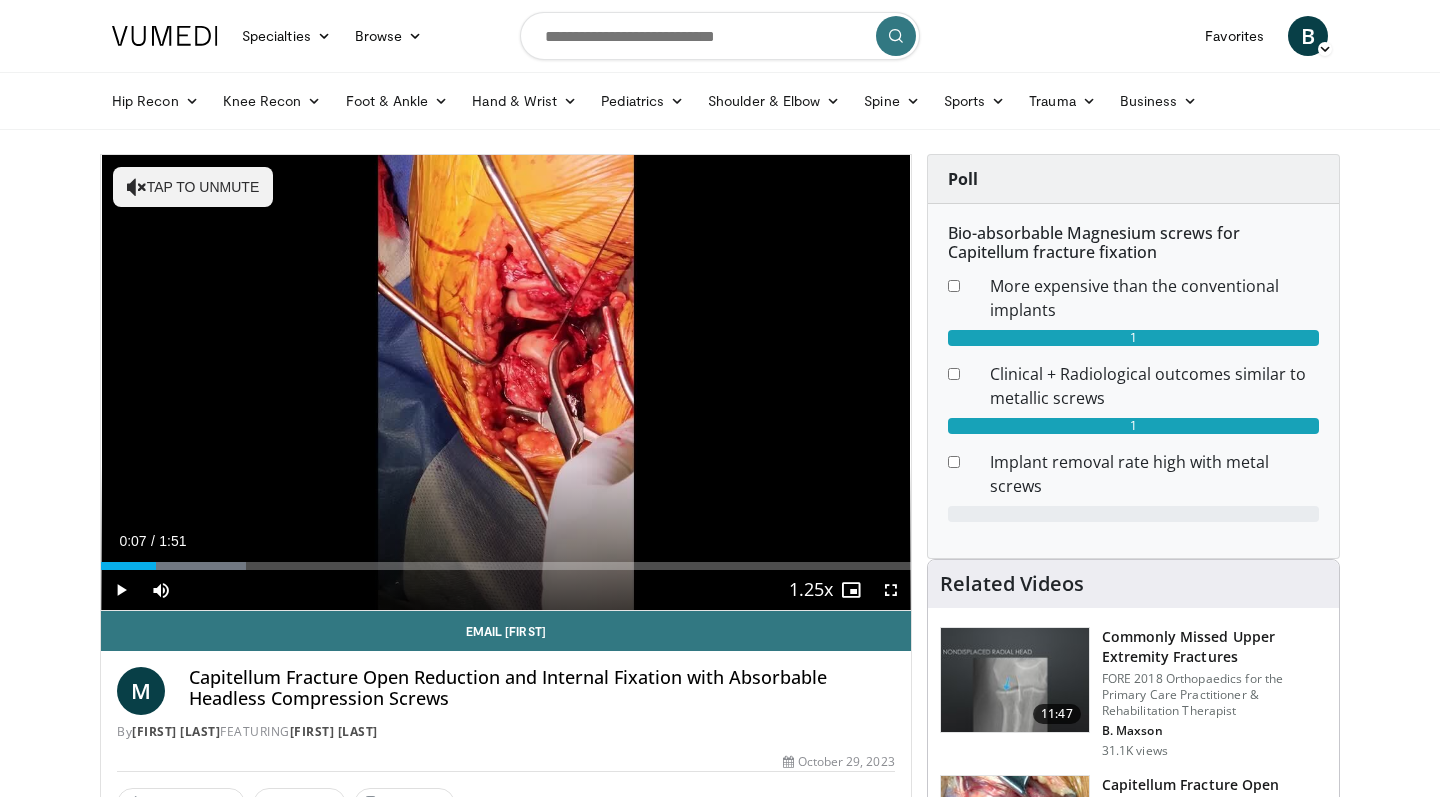 click at bounding box center (110, 566) 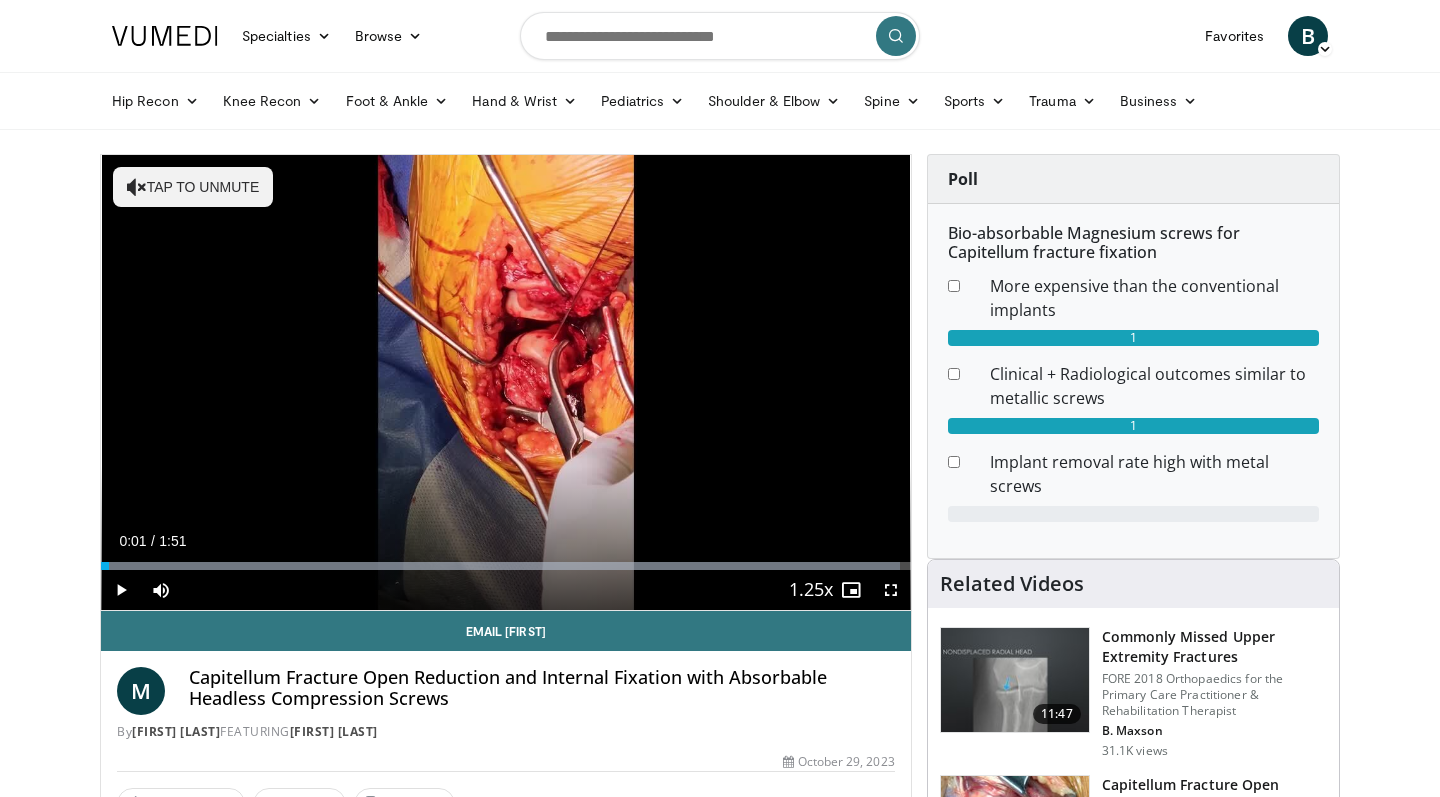 click at bounding box center (121, 590) 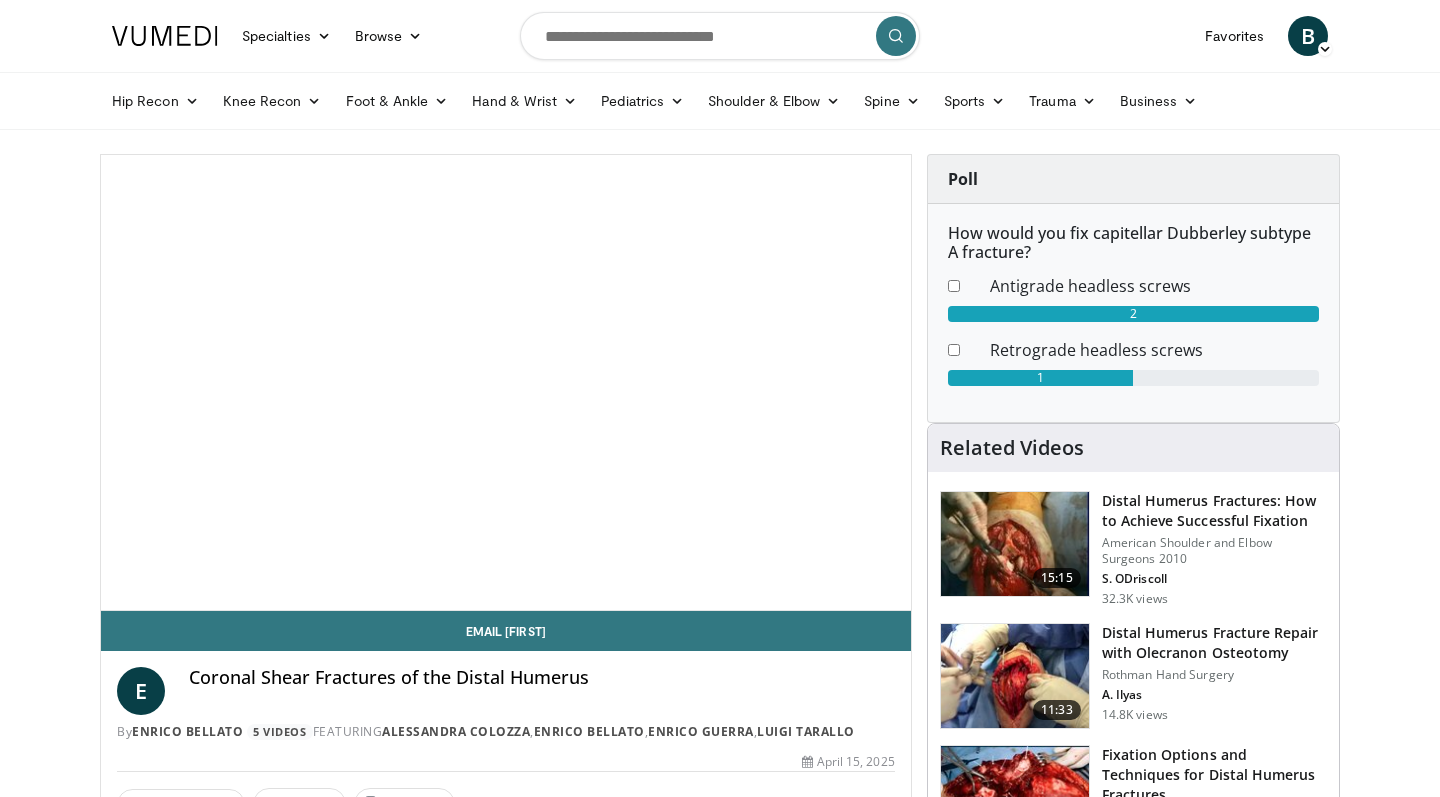 scroll, scrollTop: 0, scrollLeft: 0, axis: both 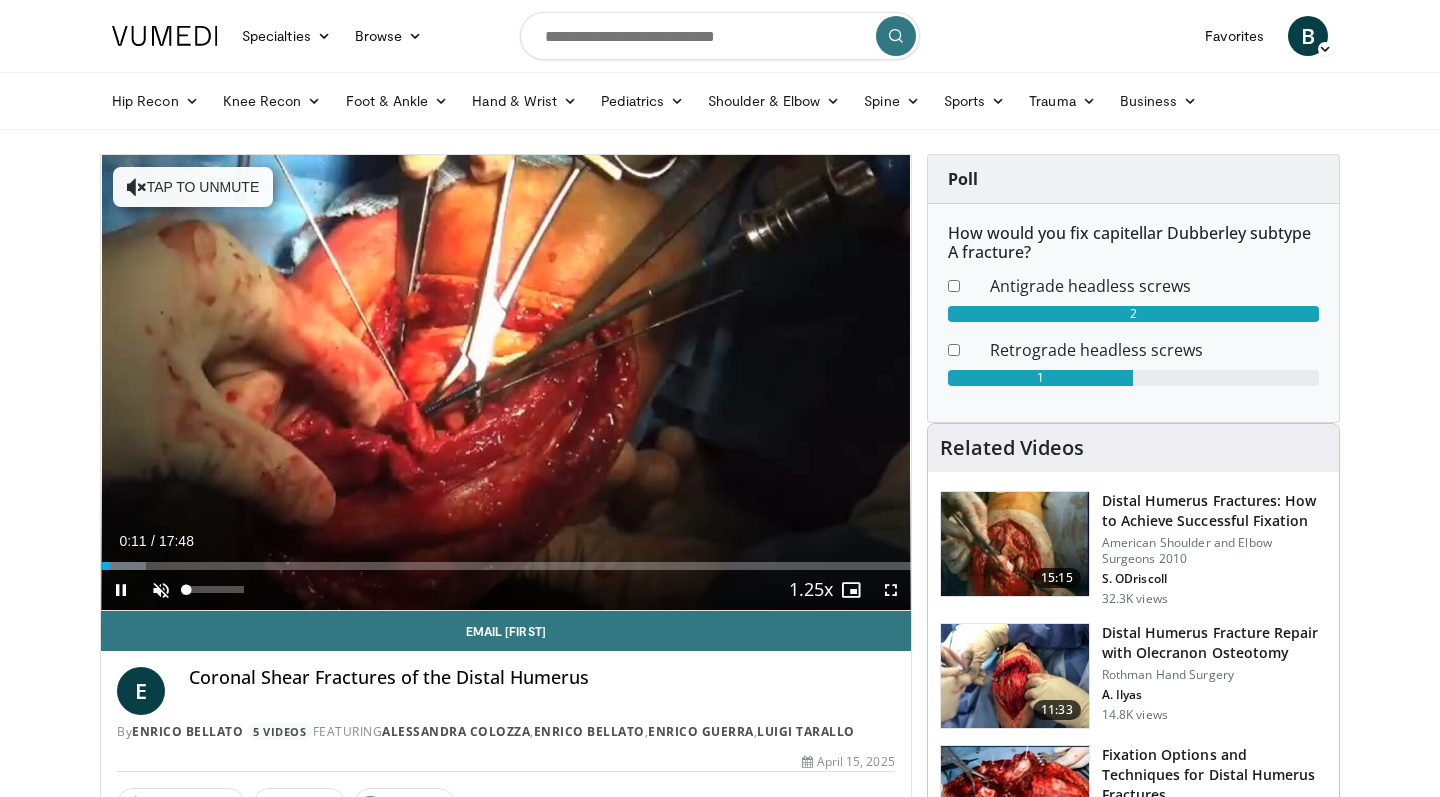 click at bounding box center (161, 590) 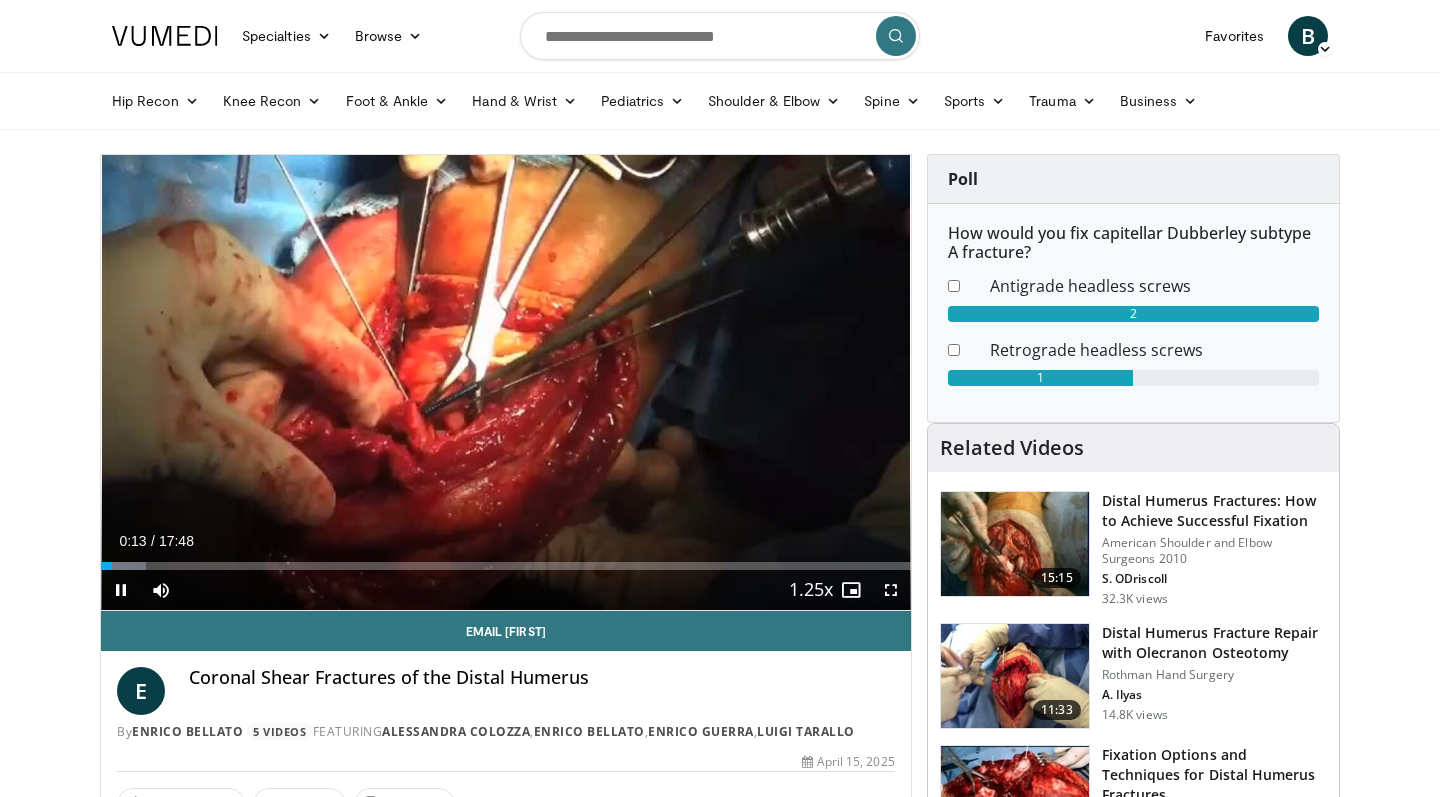 click at bounding box center [891, 590] 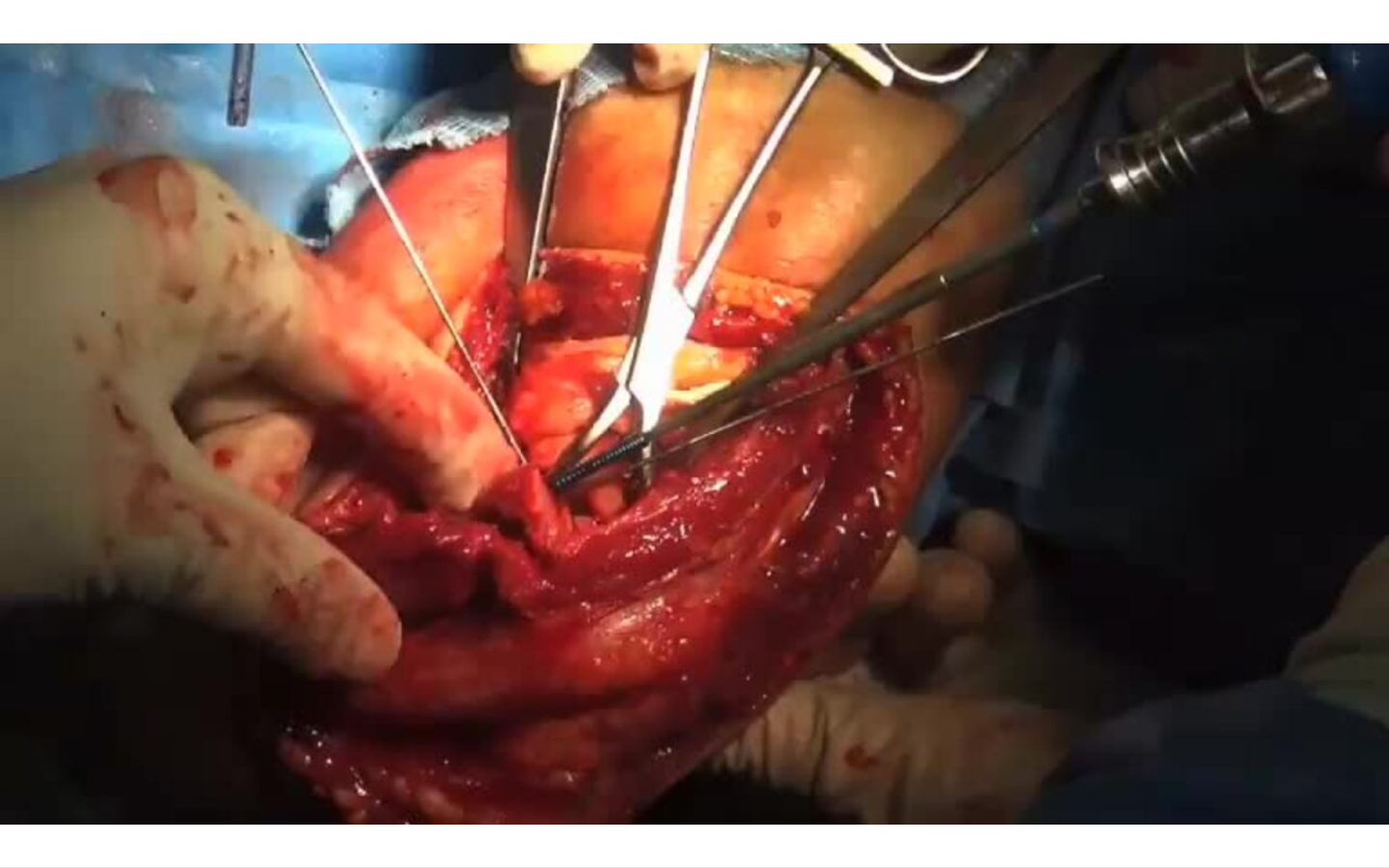 click on "**********" at bounding box center (694, 434) 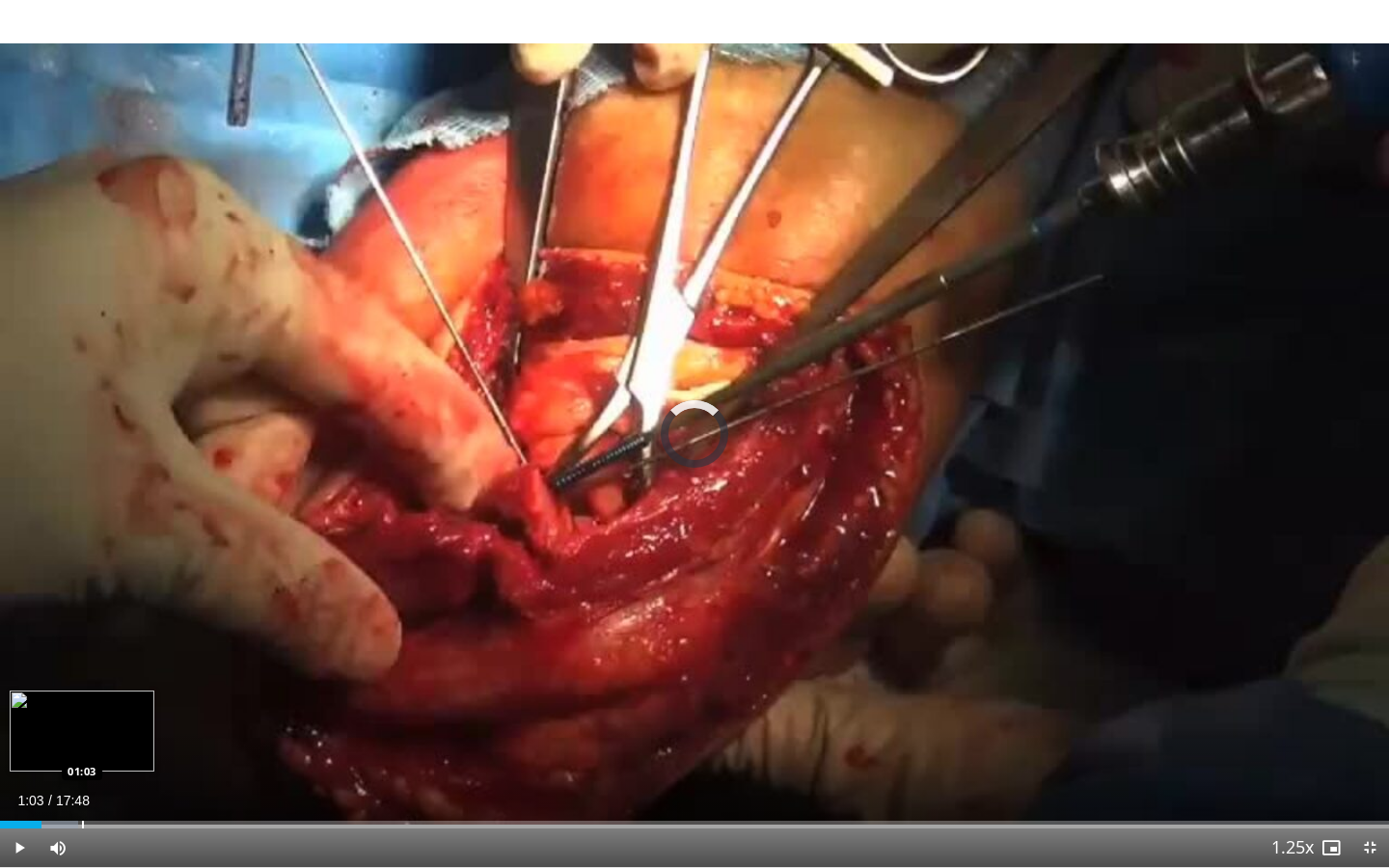 click at bounding box center [83, 825] 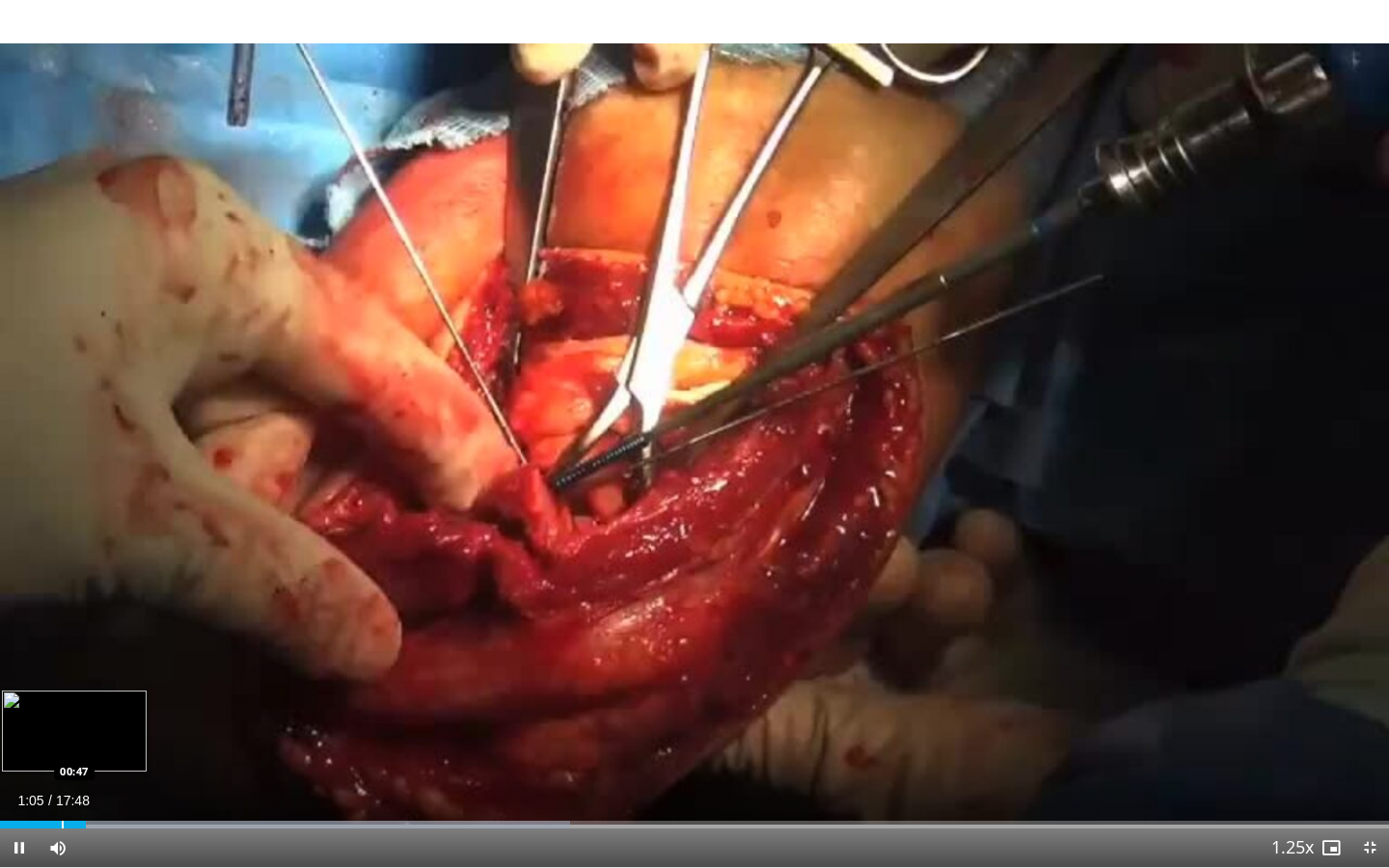 click at bounding box center [63, 825] 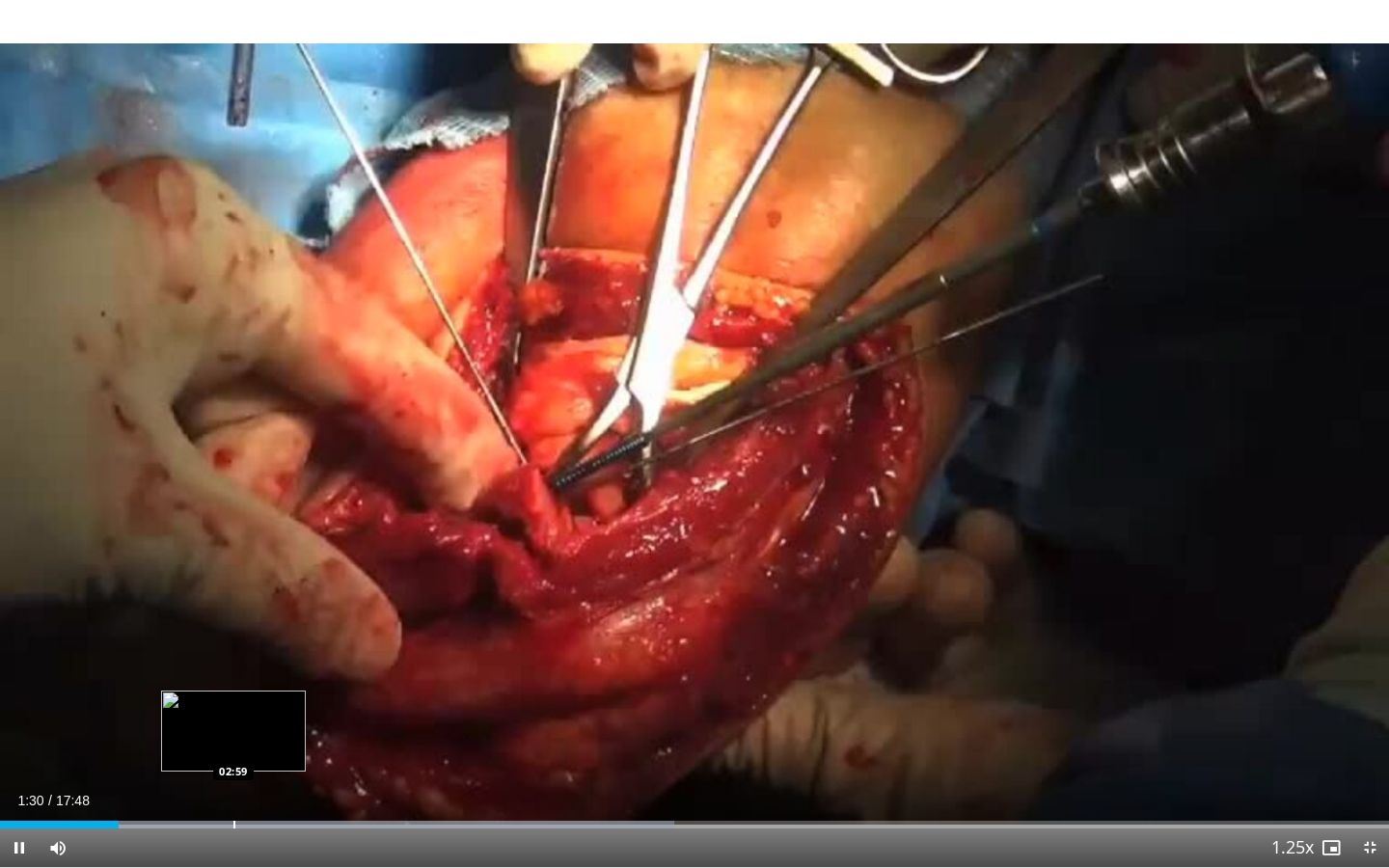 click on "10 seconds
Tap to unmute" at bounding box center [694, 433] 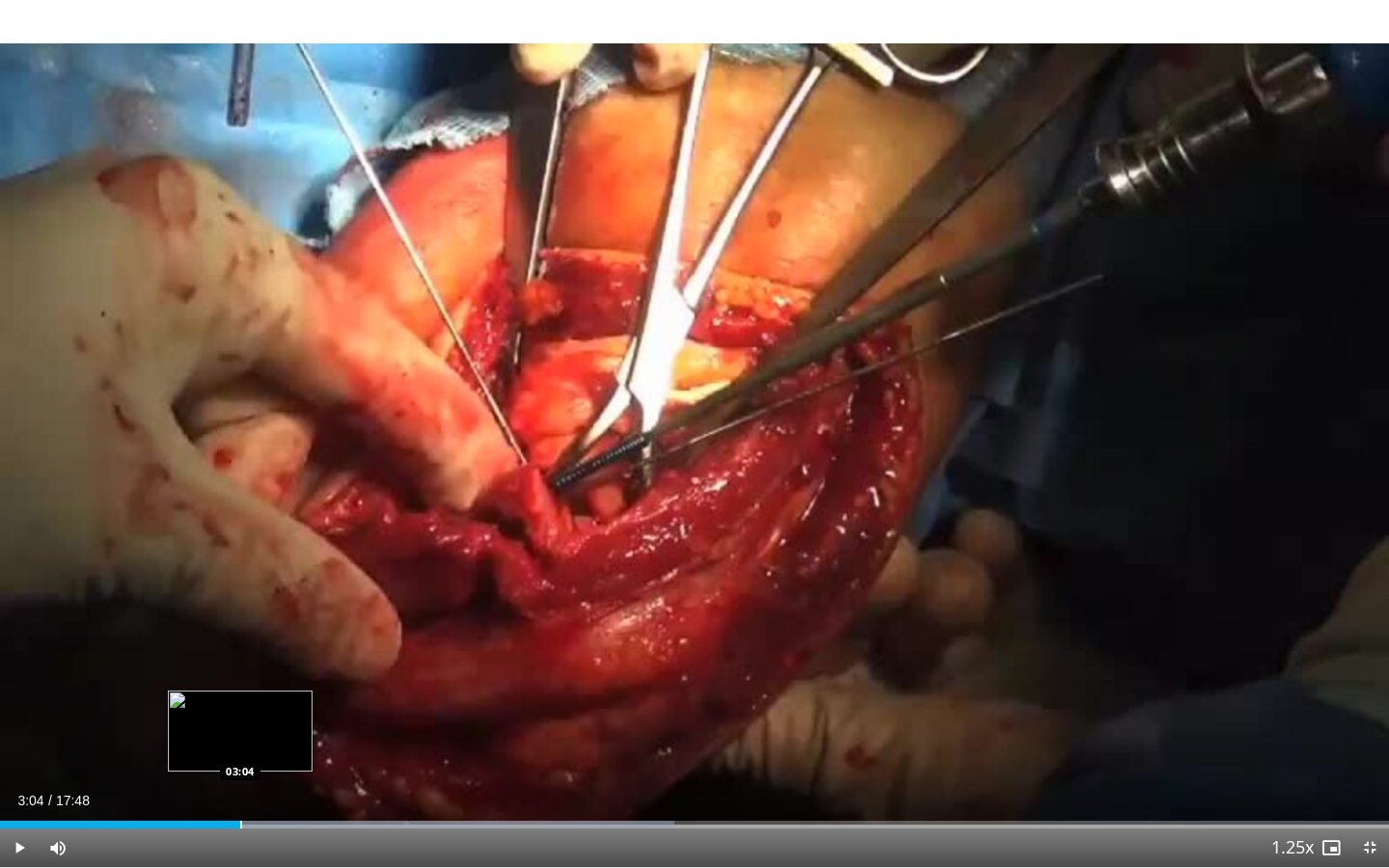 click at bounding box center (241, 825) 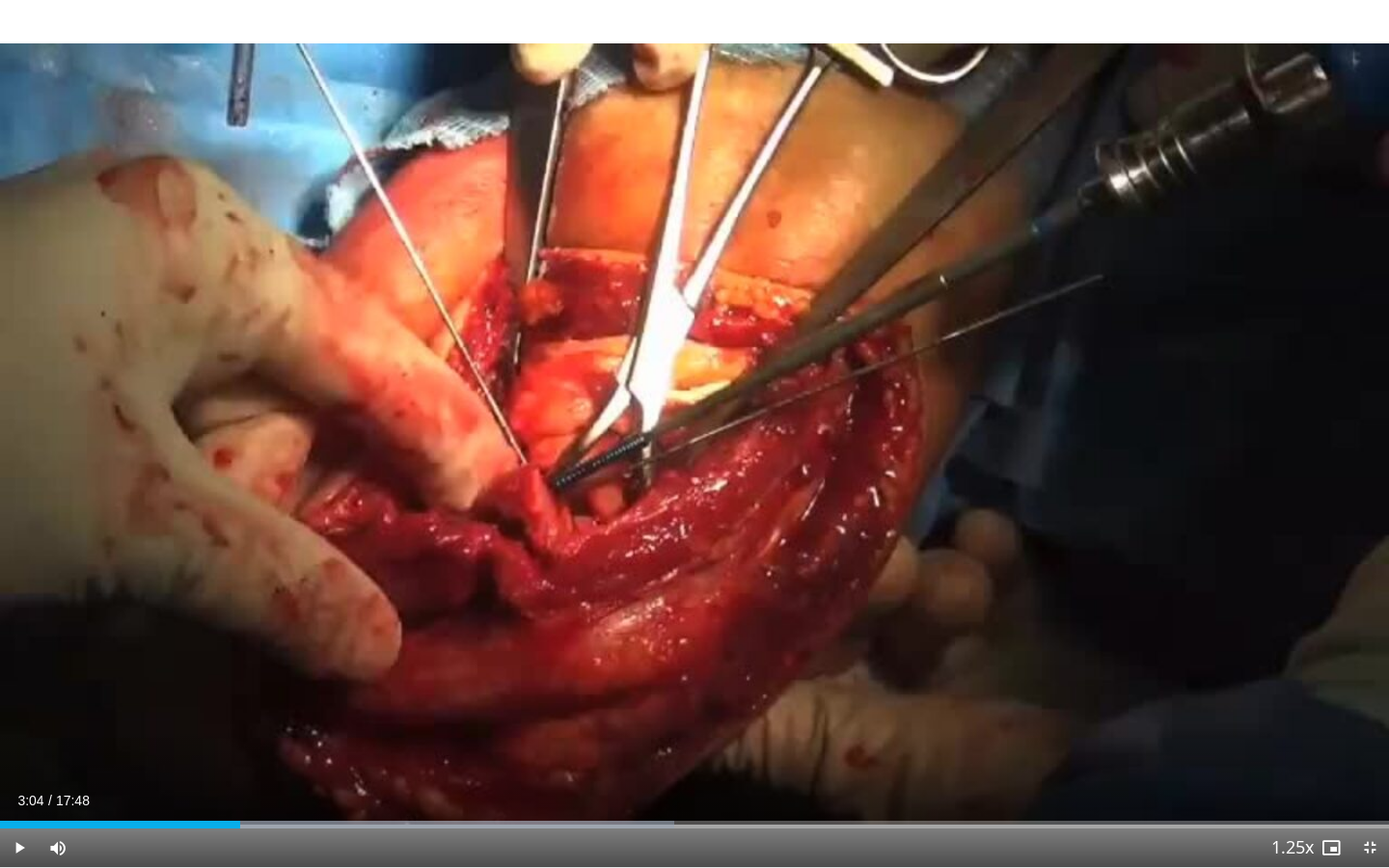 click at bounding box center (1370, 848) 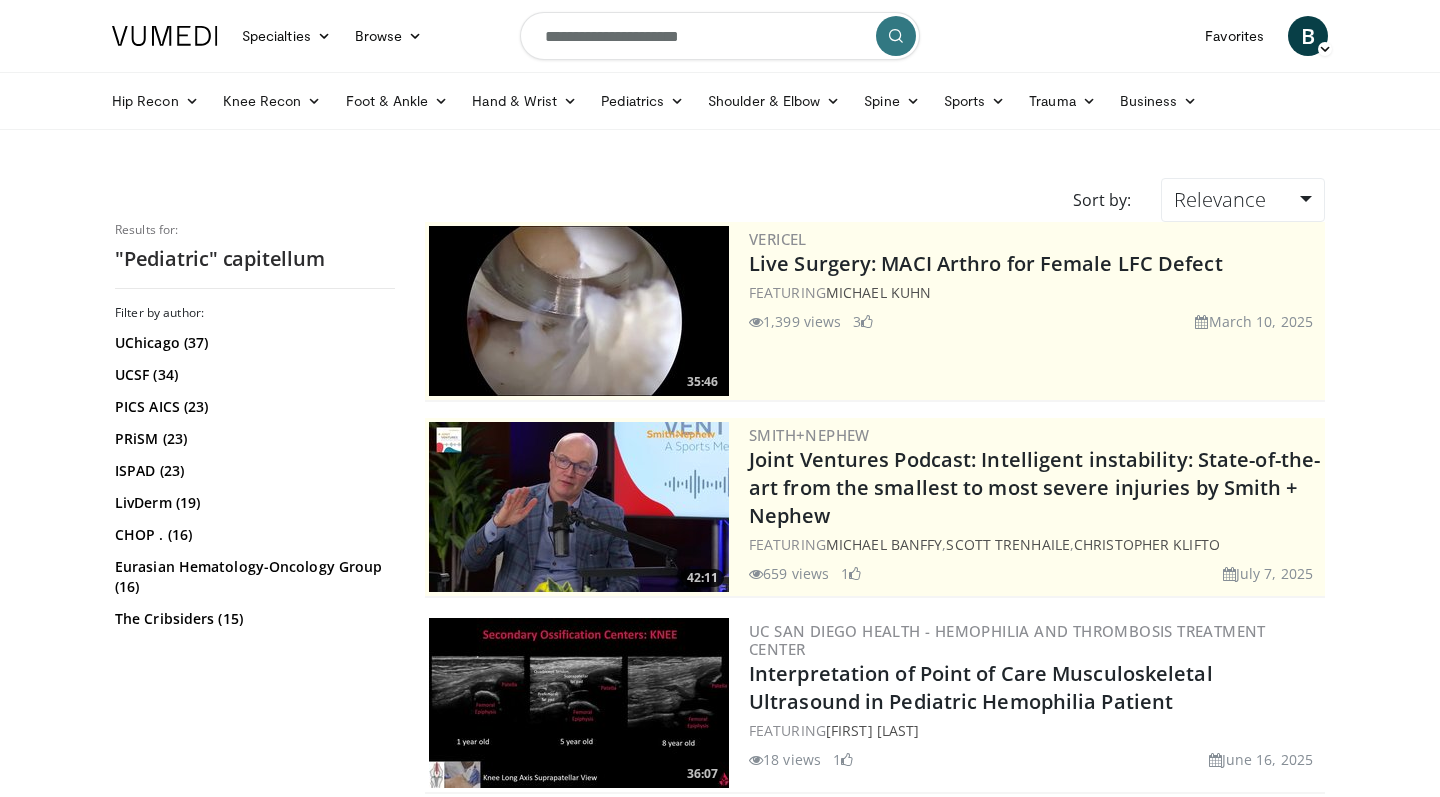 scroll, scrollTop: 0, scrollLeft: 0, axis: both 